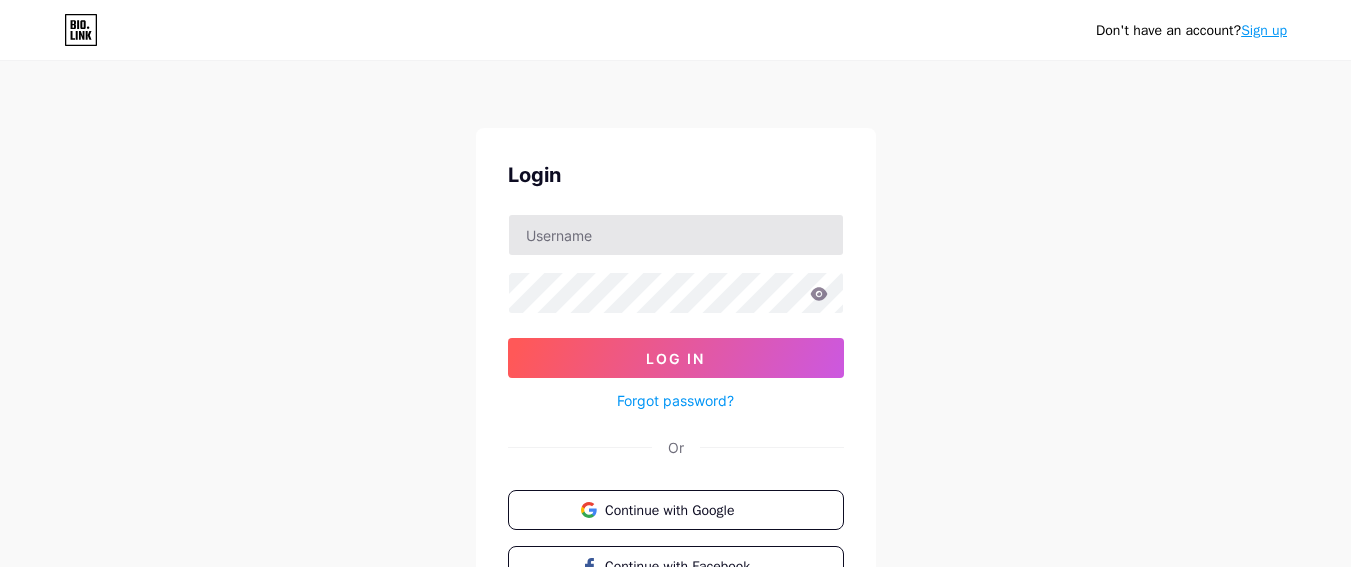 scroll, scrollTop: 0, scrollLeft: 0, axis: both 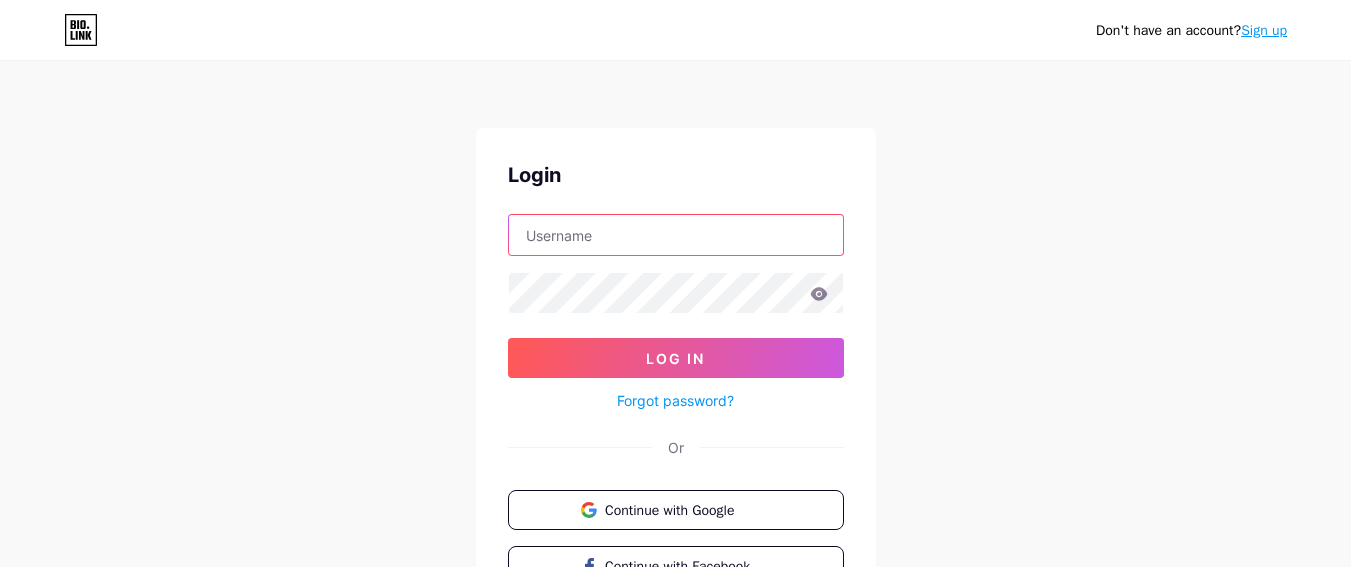 click at bounding box center (676, 235) 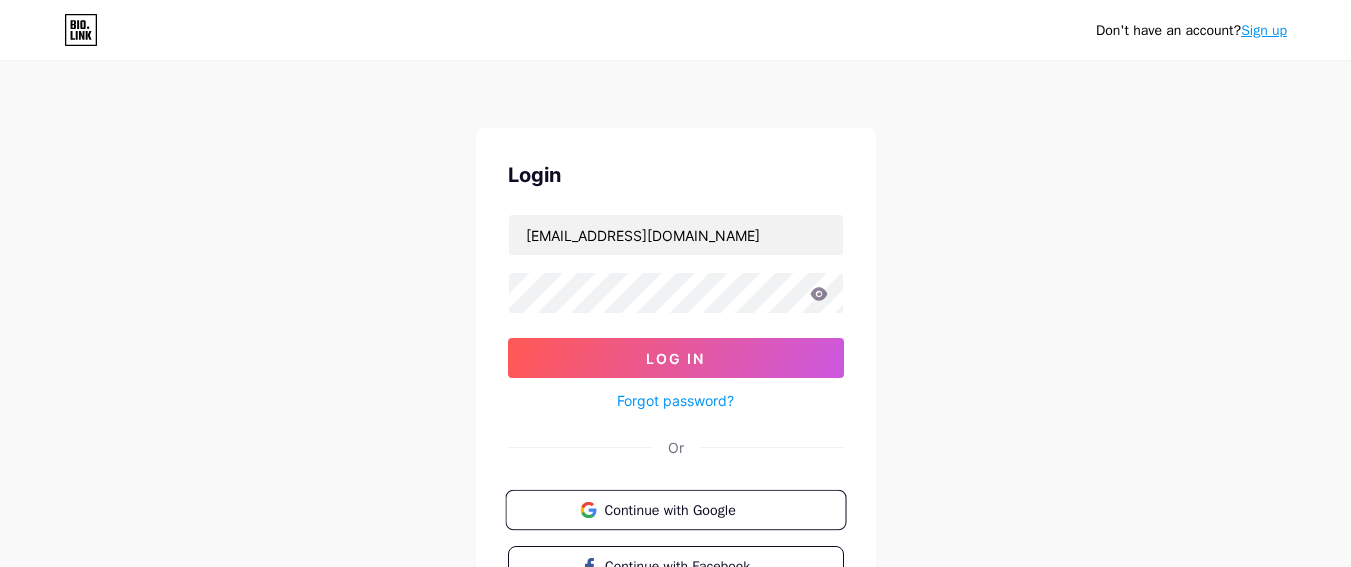 click on "Continue with Google" at bounding box center (687, 509) 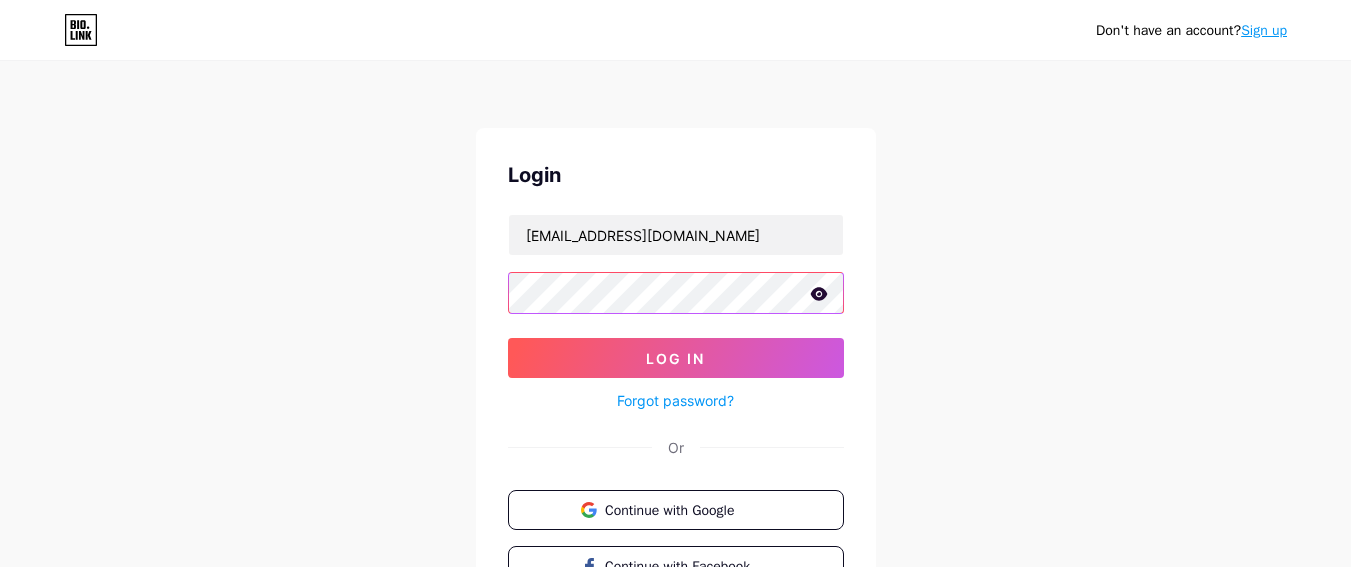 click on "Log In" at bounding box center [676, 358] 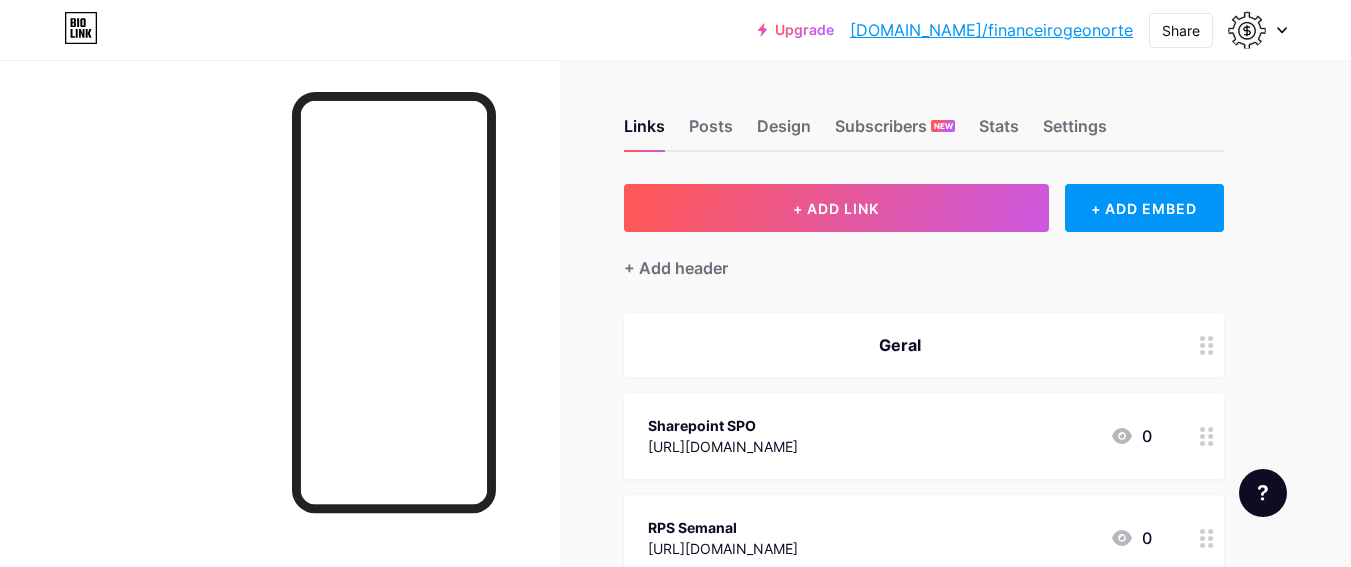scroll, scrollTop: 3, scrollLeft: 0, axis: vertical 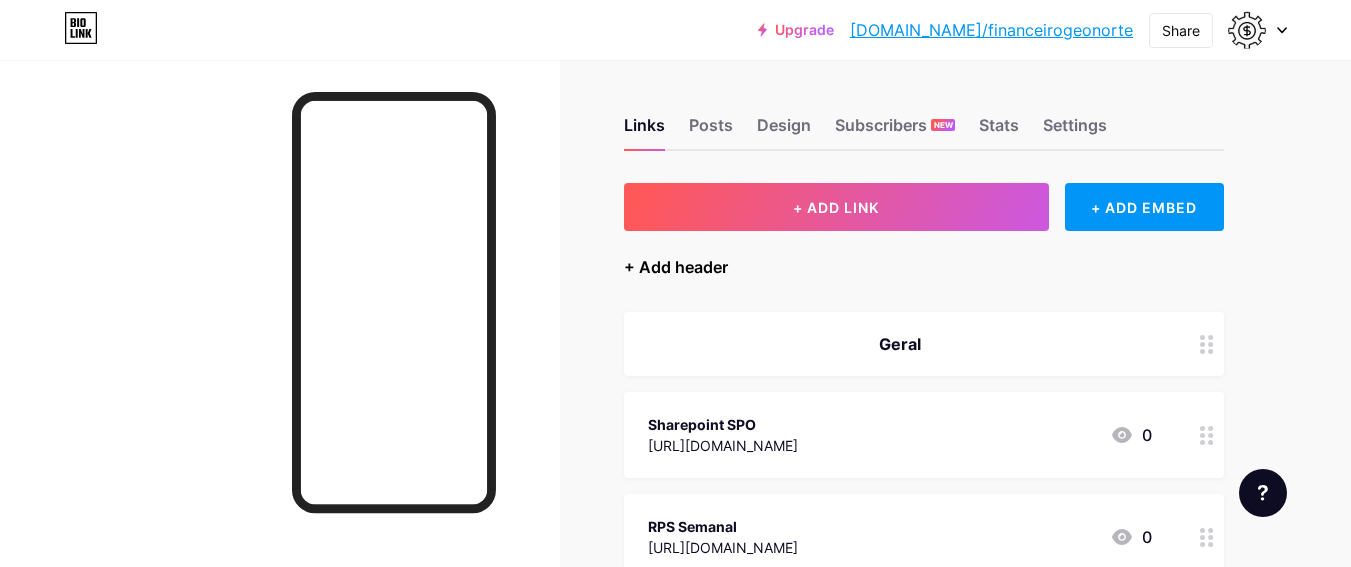 click on "+ Add header" at bounding box center (676, 267) 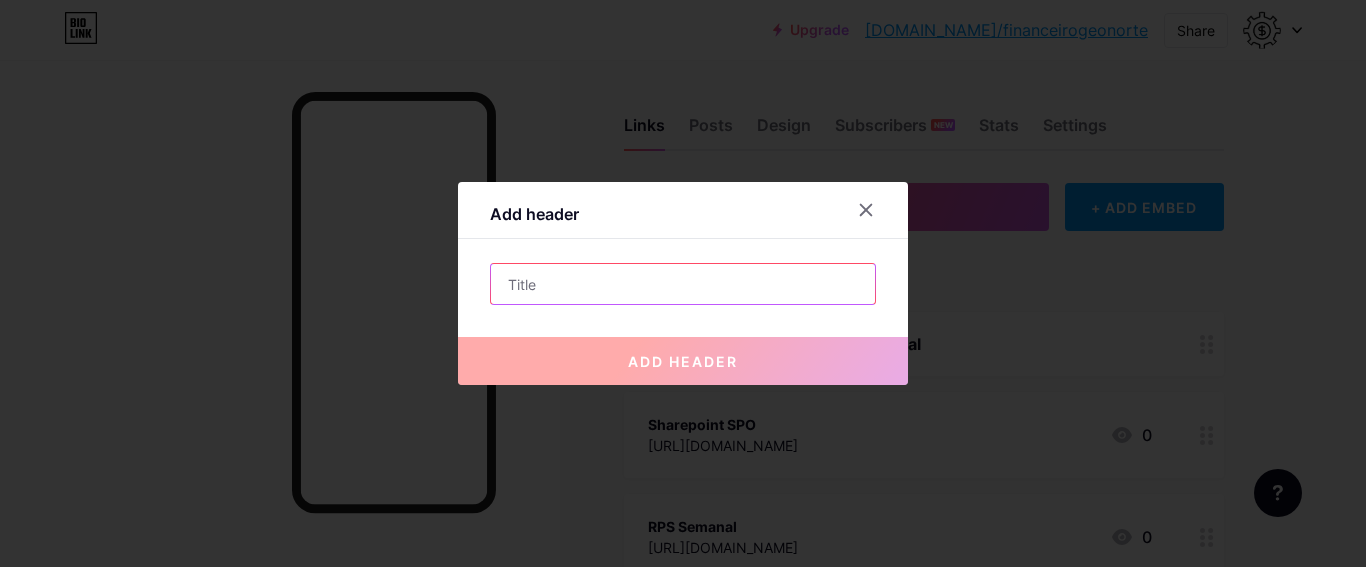 click at bounding box center [683, 284] 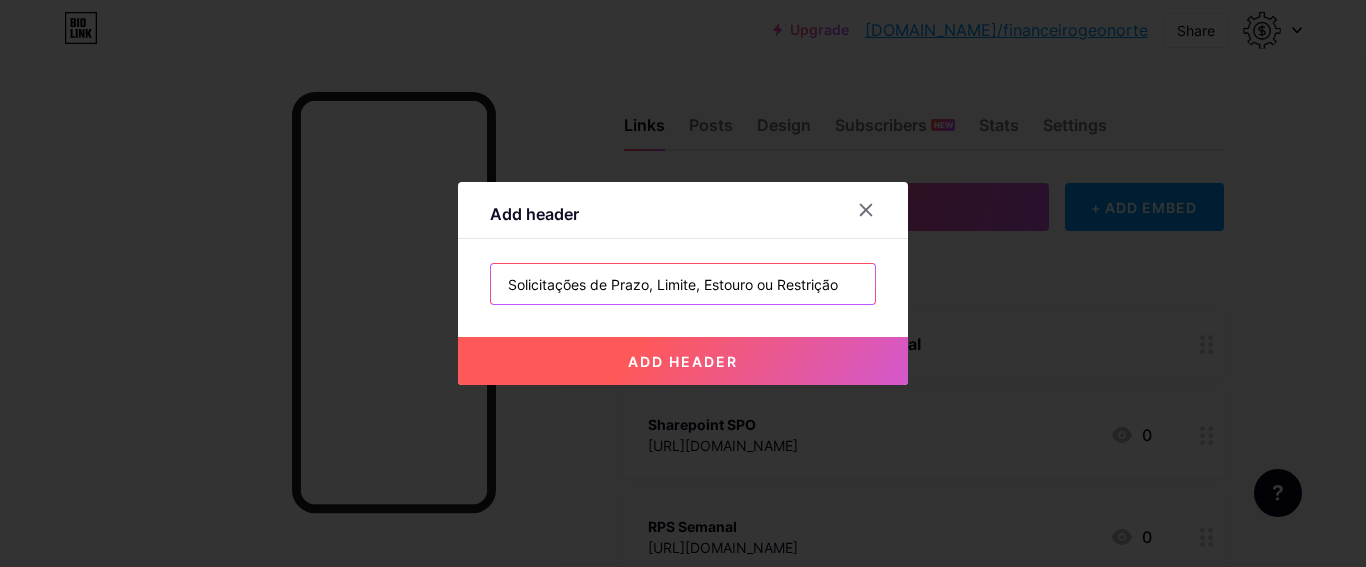 drag, startPoint x: 773, startPoint y: 283, endPoint x: 698, endPoint y: 280, distance: 75.059975 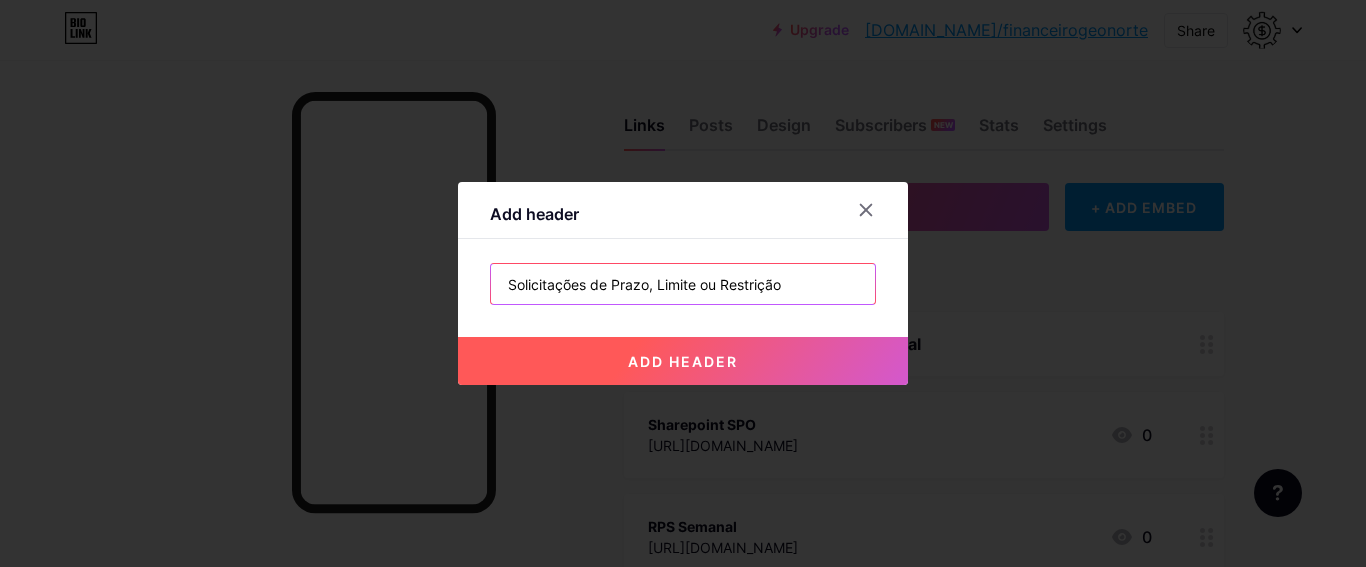 type on "Solicitações de Prazo, Limite ou Restrição" 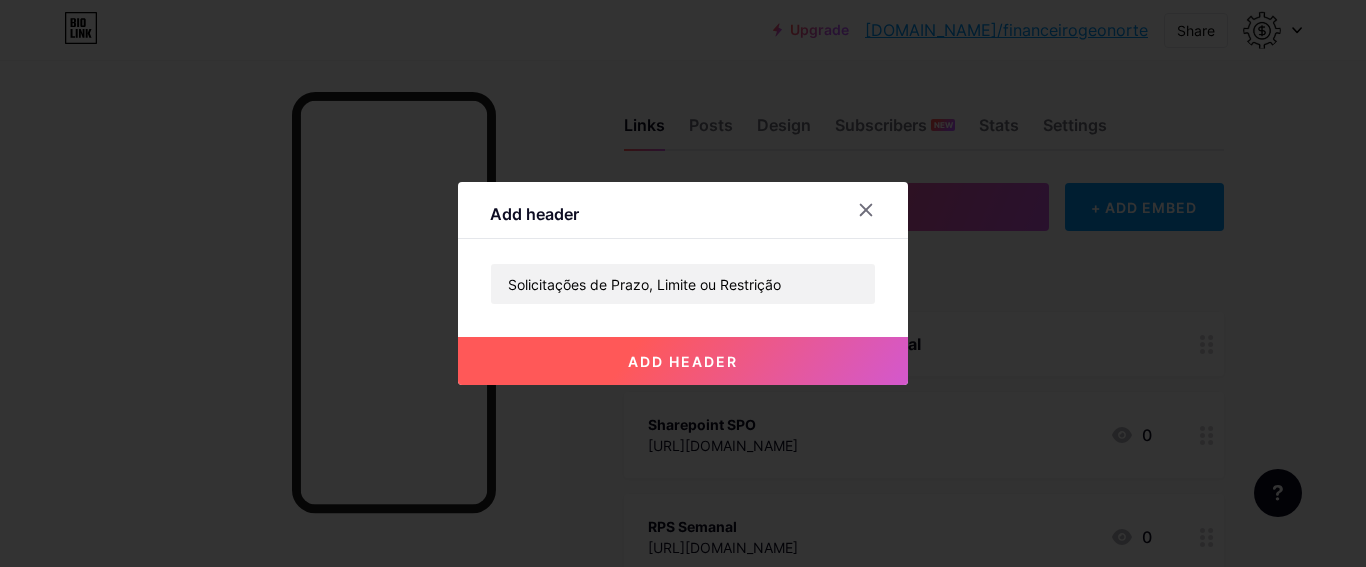 click on "add header" at bounding box center [683, 361] 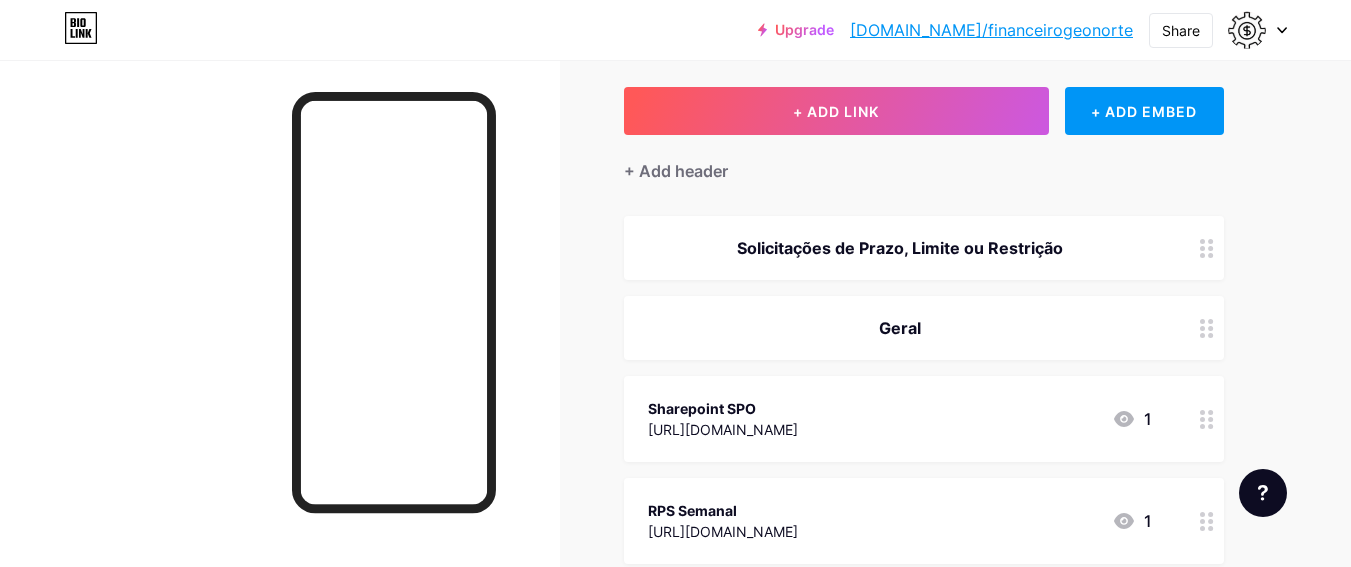 scroll, scrollTop: 128, scrollLeft: 0, axis: vertical 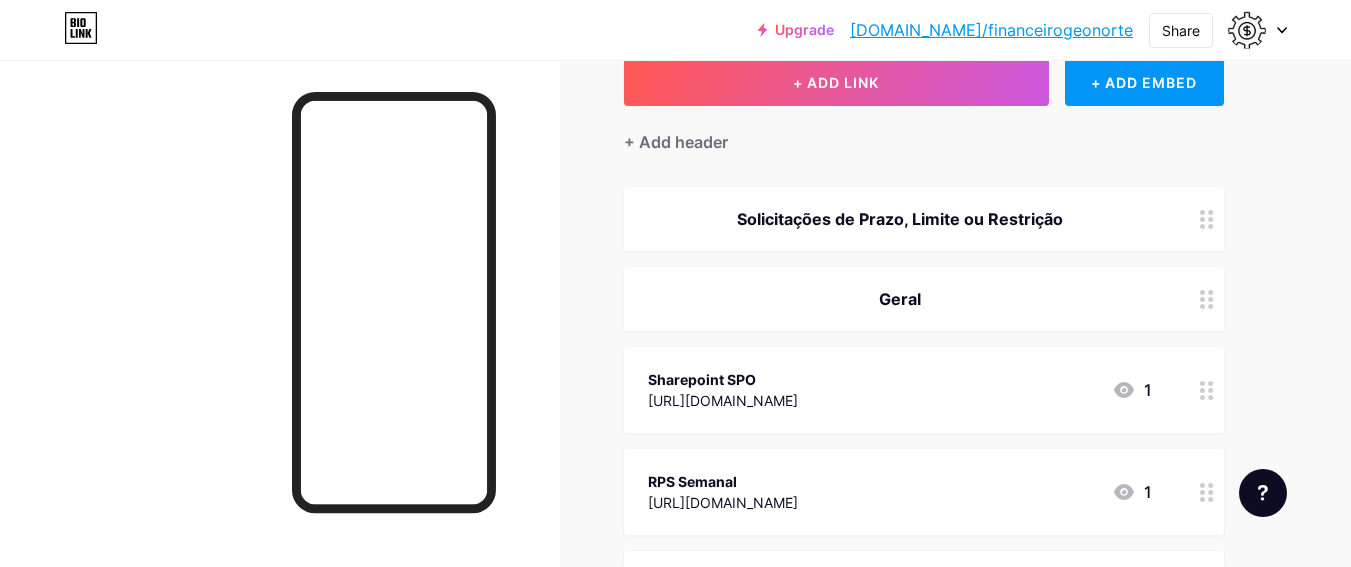 drag, startPoint x: 906, startPoint y: 334, endPoint x: 930, endPoint y: 520, distance: 187.54199 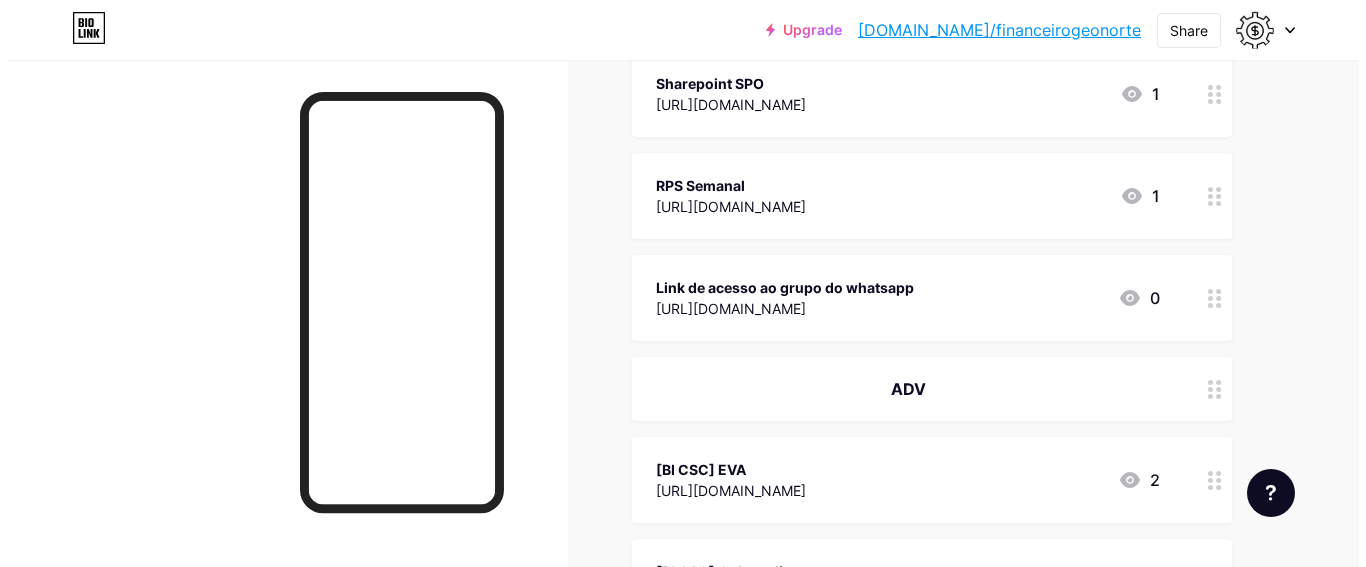 scroll, scrollTop: 0, scrollLeft: 0, axis: both 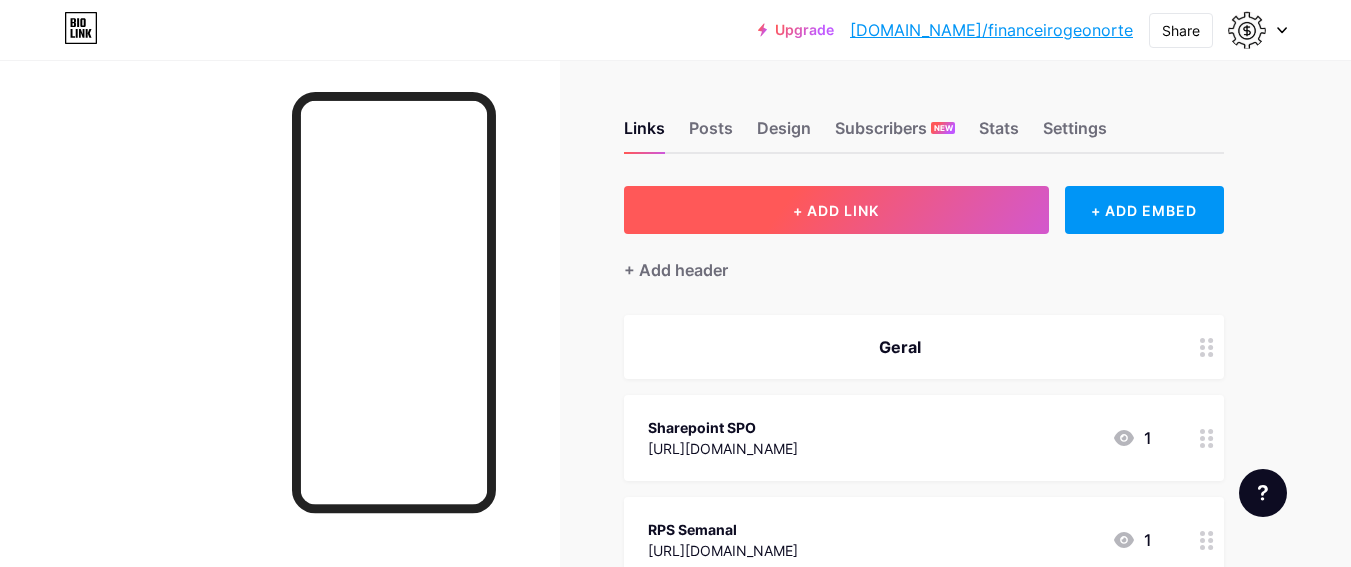 click on "+ ADD LINK" at bounding box center (836, 210) 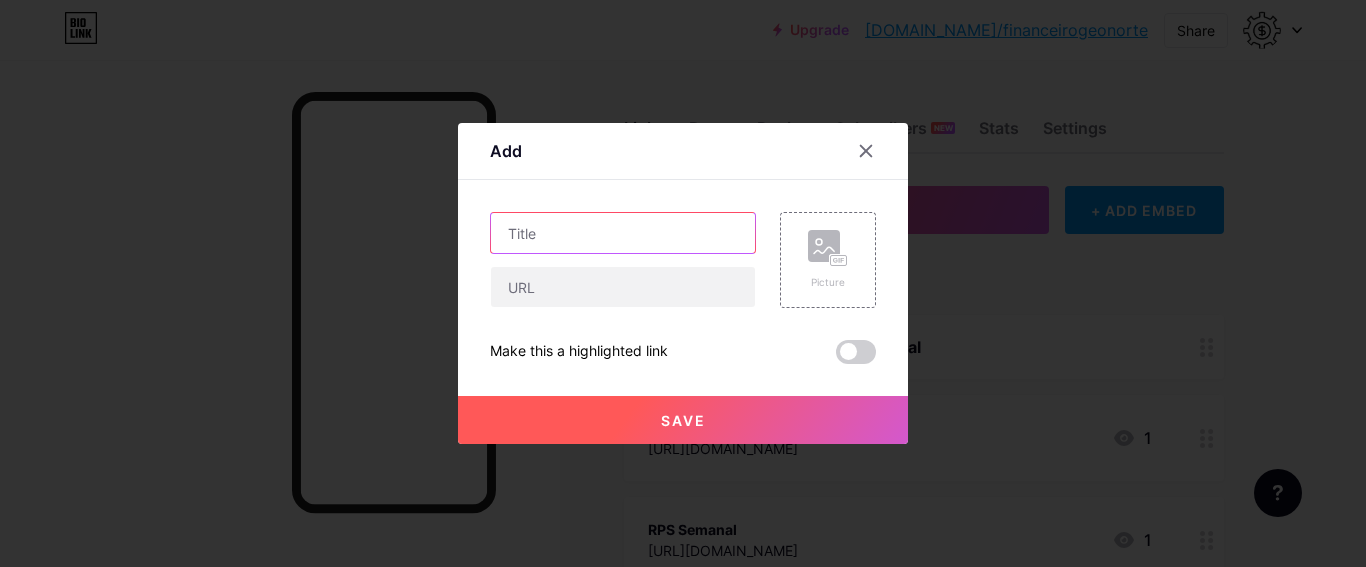click at bounding box center [623, 233] 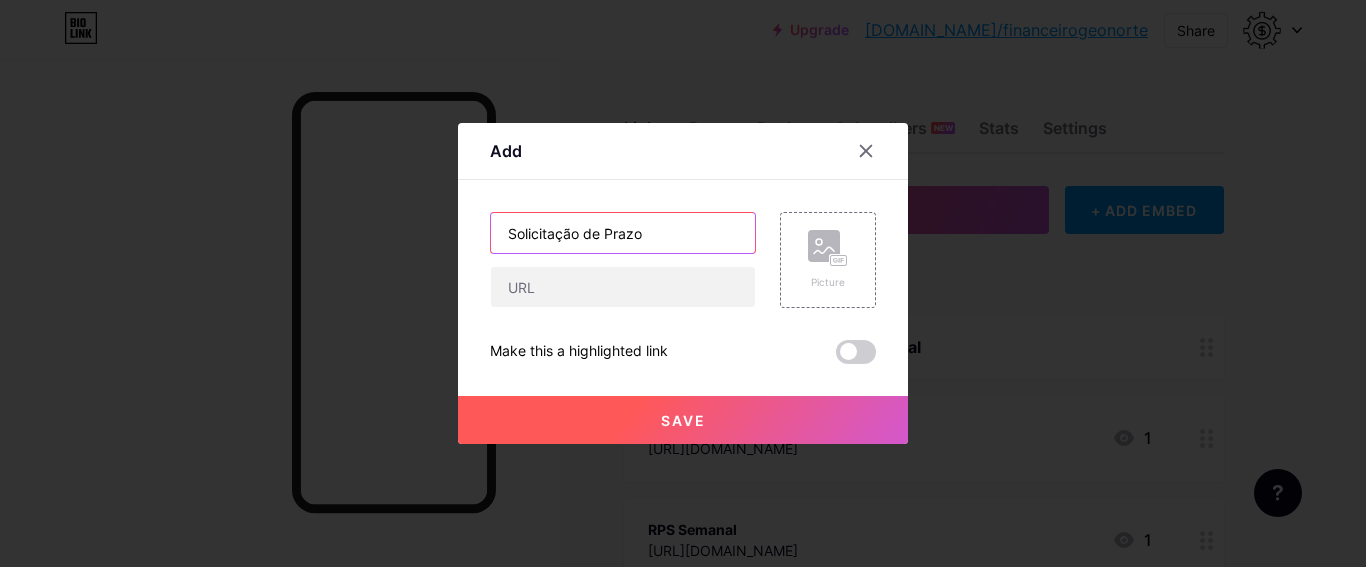 type on "Solicitação de Prazo" 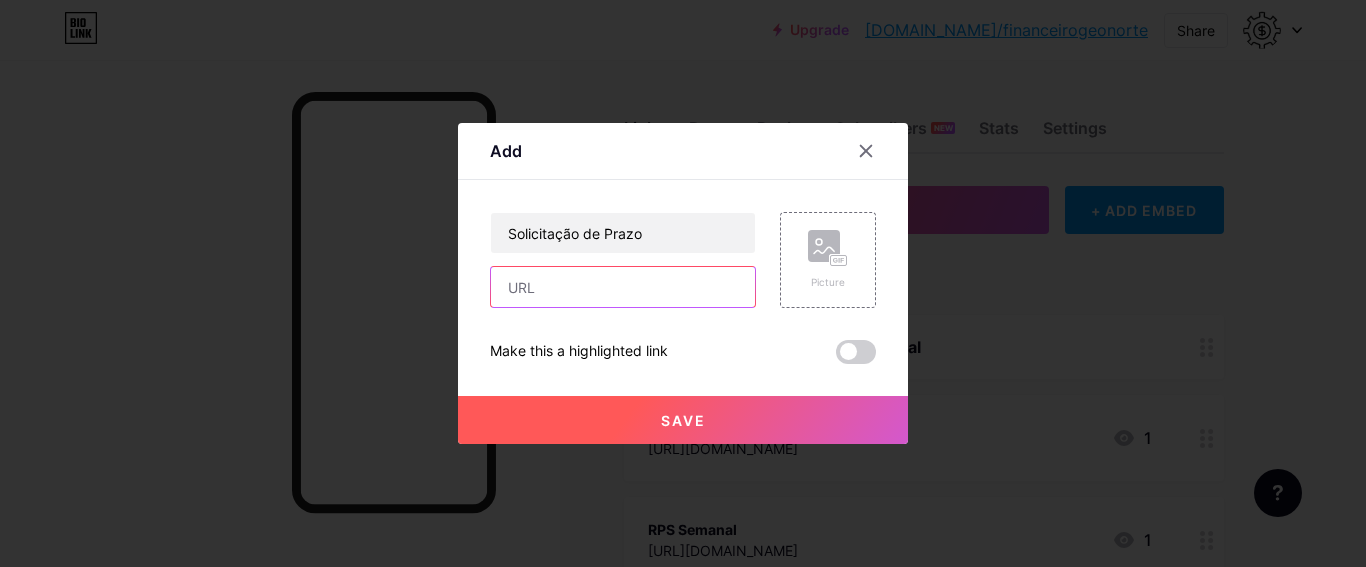 click at bounding box center (623, 287) 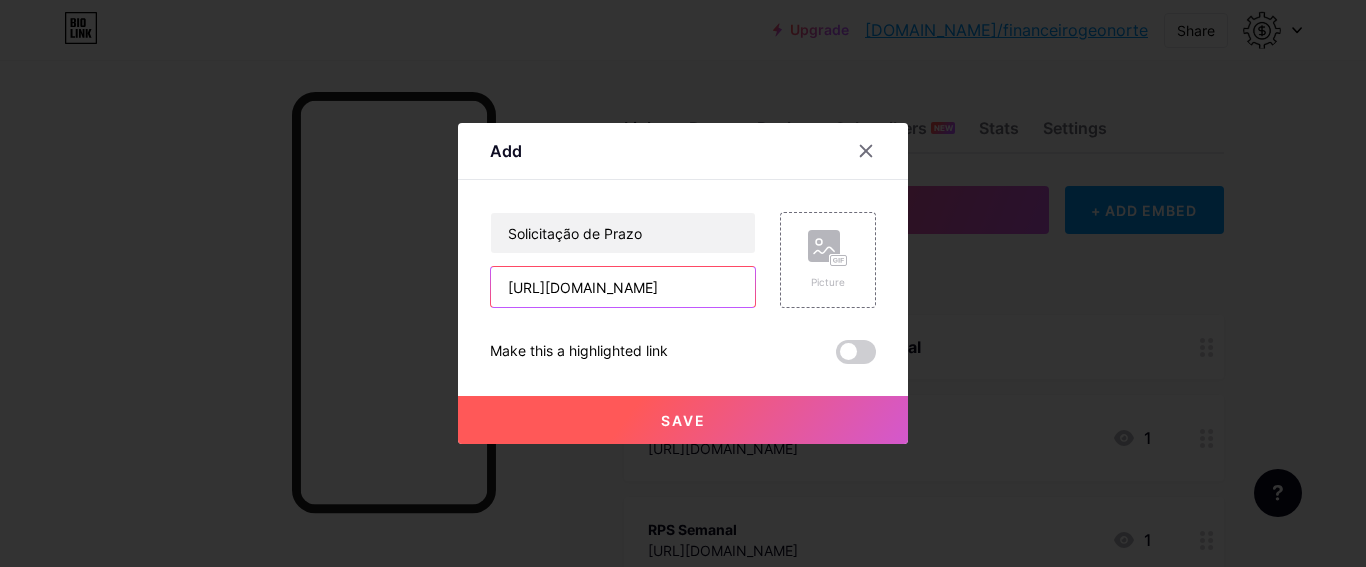 scroll, scrollTop: 0, scrollLeft: 1004, axis: horizontal 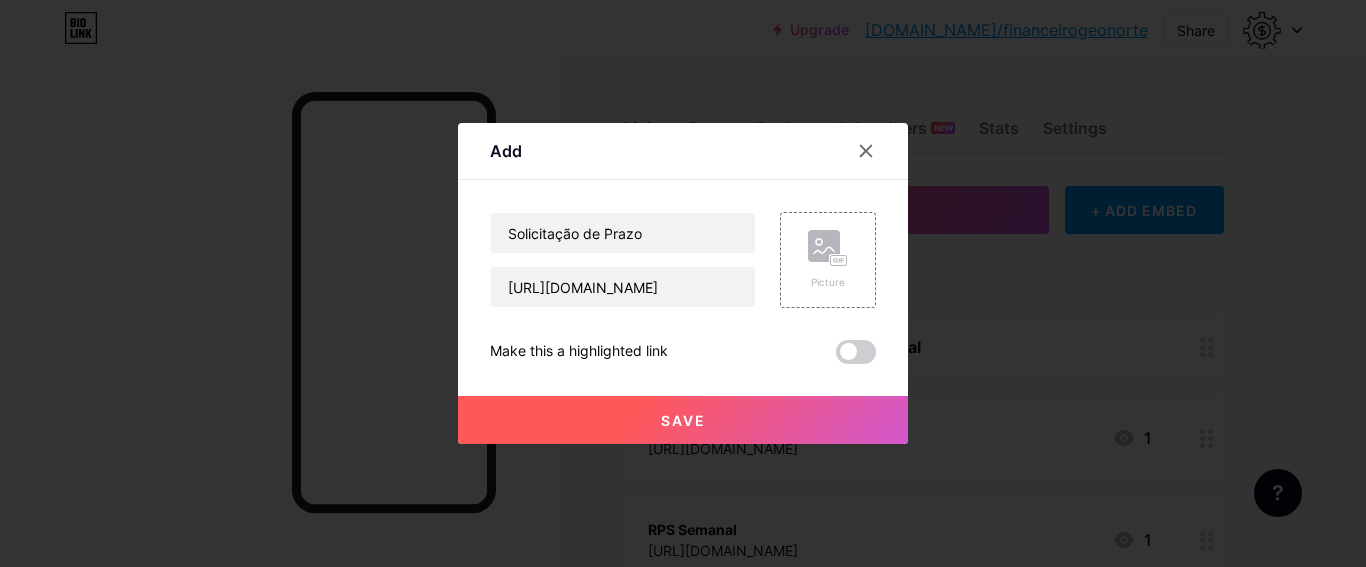click on "Save" at bounding box center [683, 420] 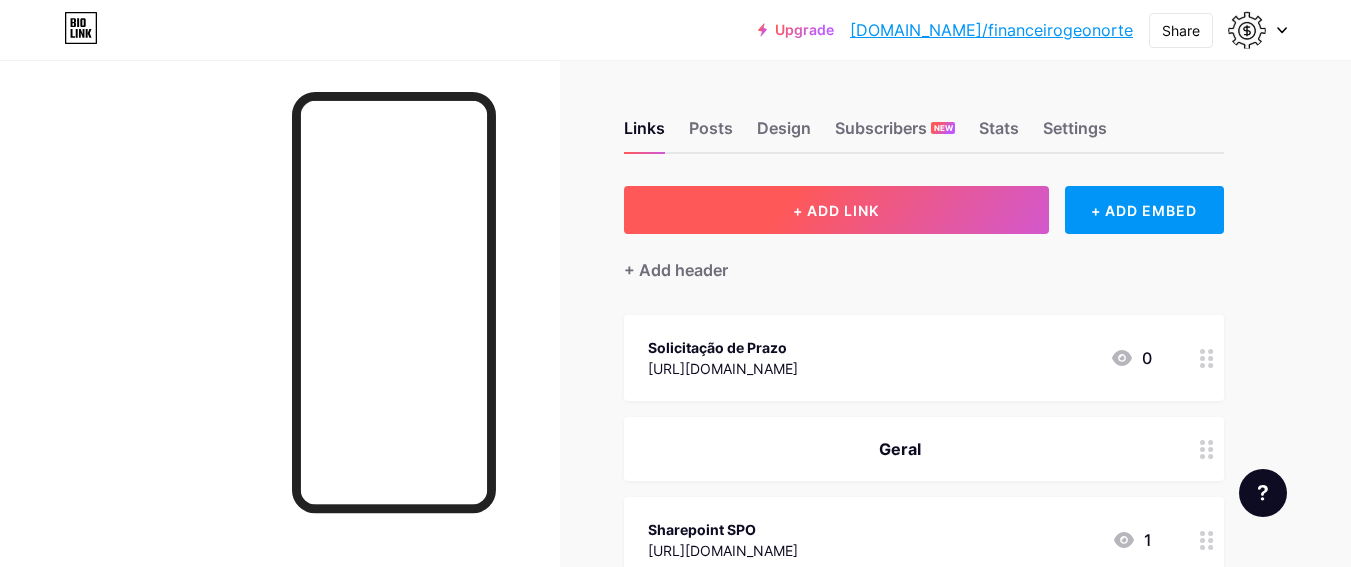 click on "+ ADD LINK" at bounding box center (836, 210) 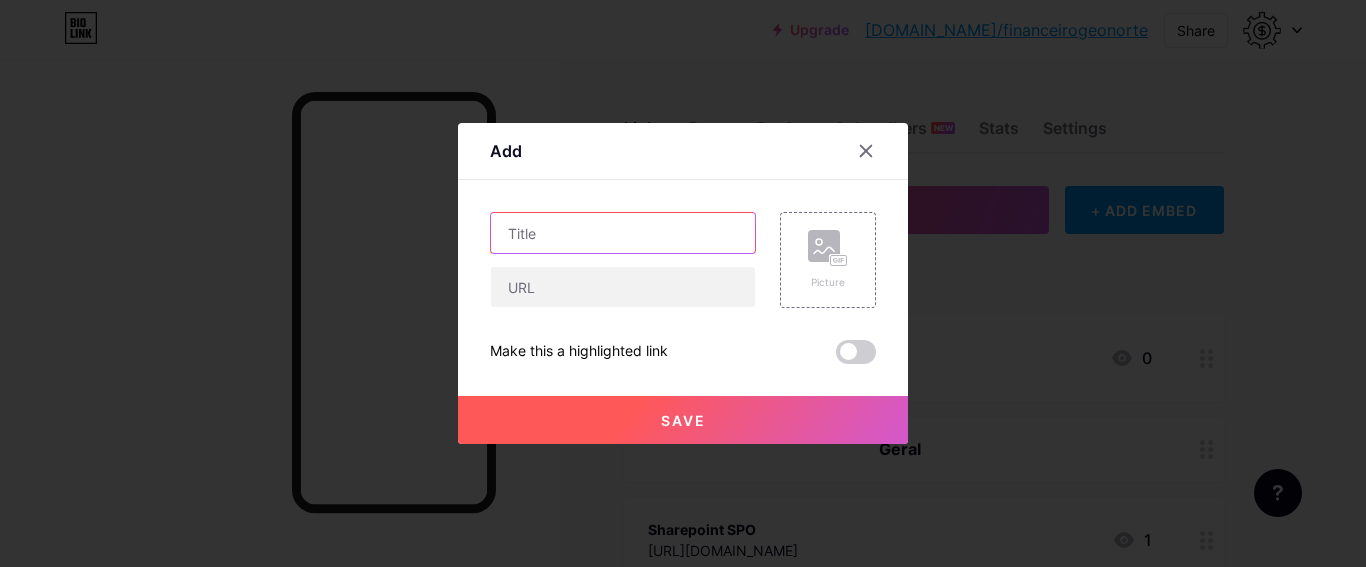 click at bounding box center [623, 233] 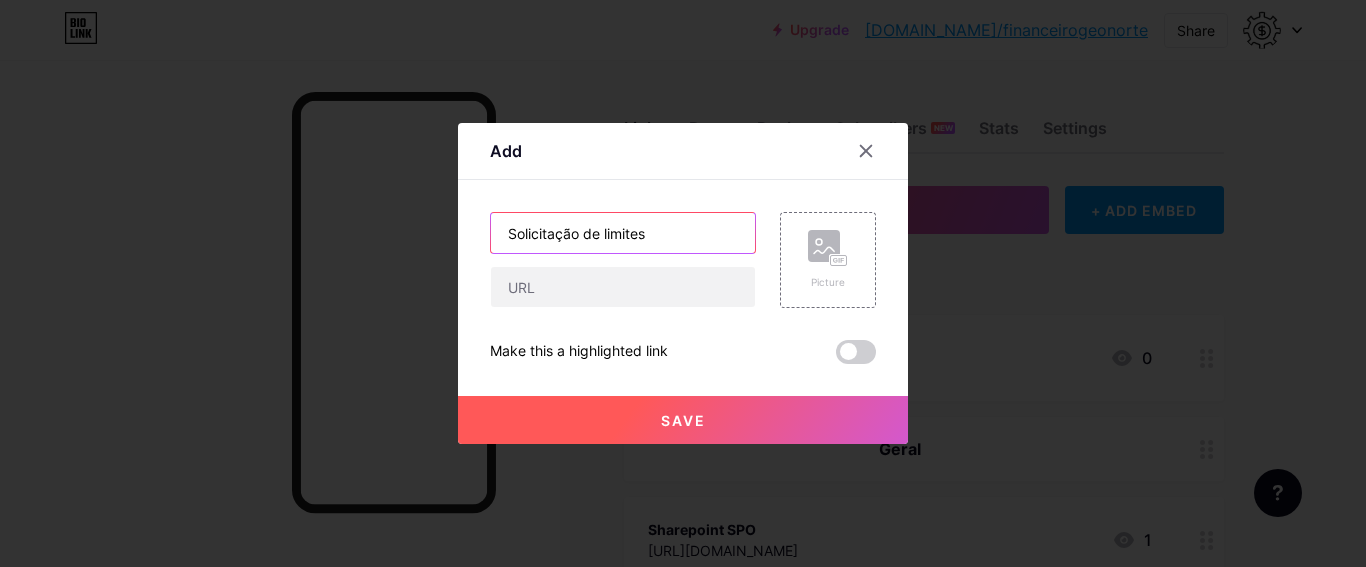 type on "Solicitação de limites" 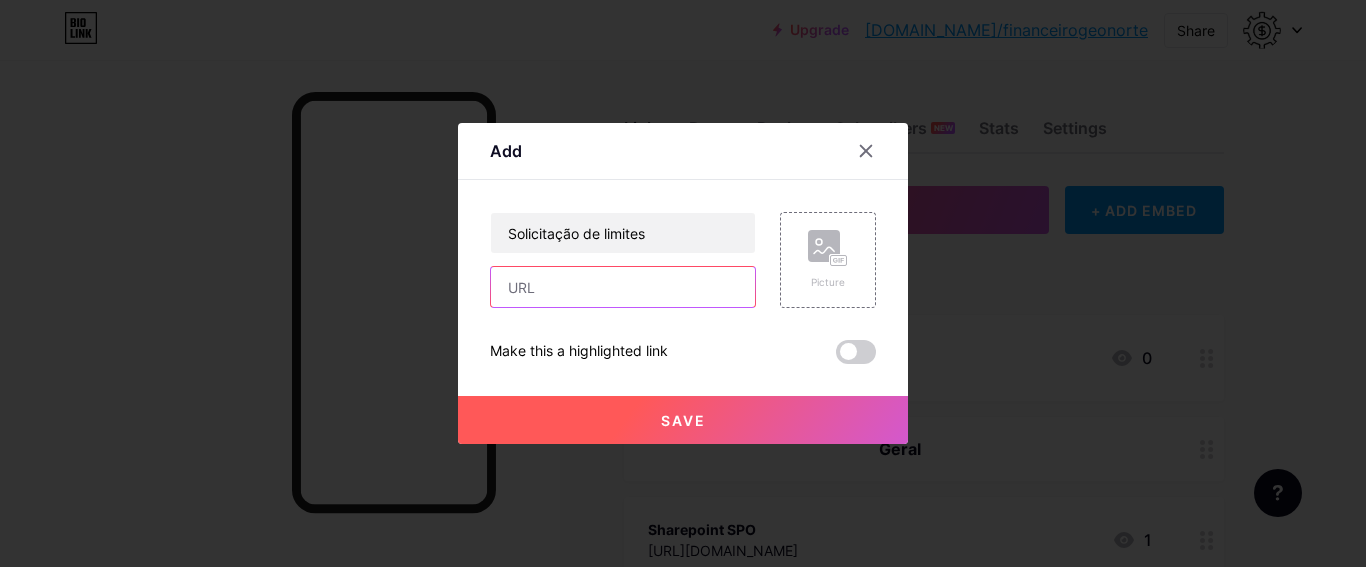 click at bounding box center [623, 287] 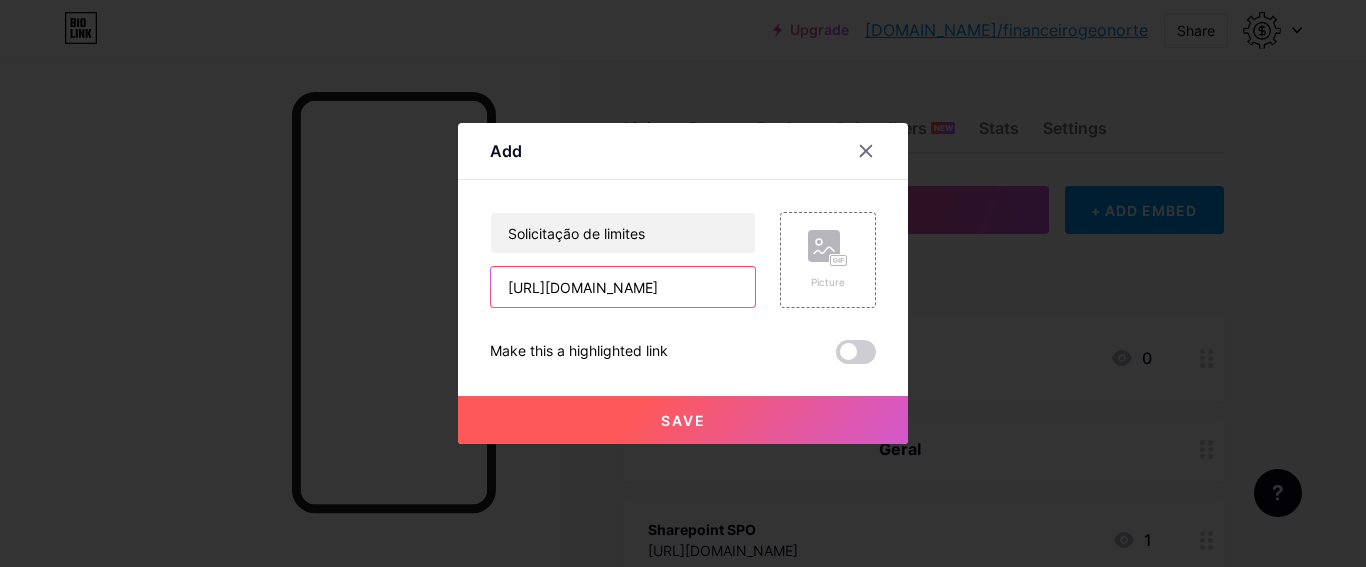 scroll, scrollTop: 0, scrollLeft: 1007, axis: horizontal 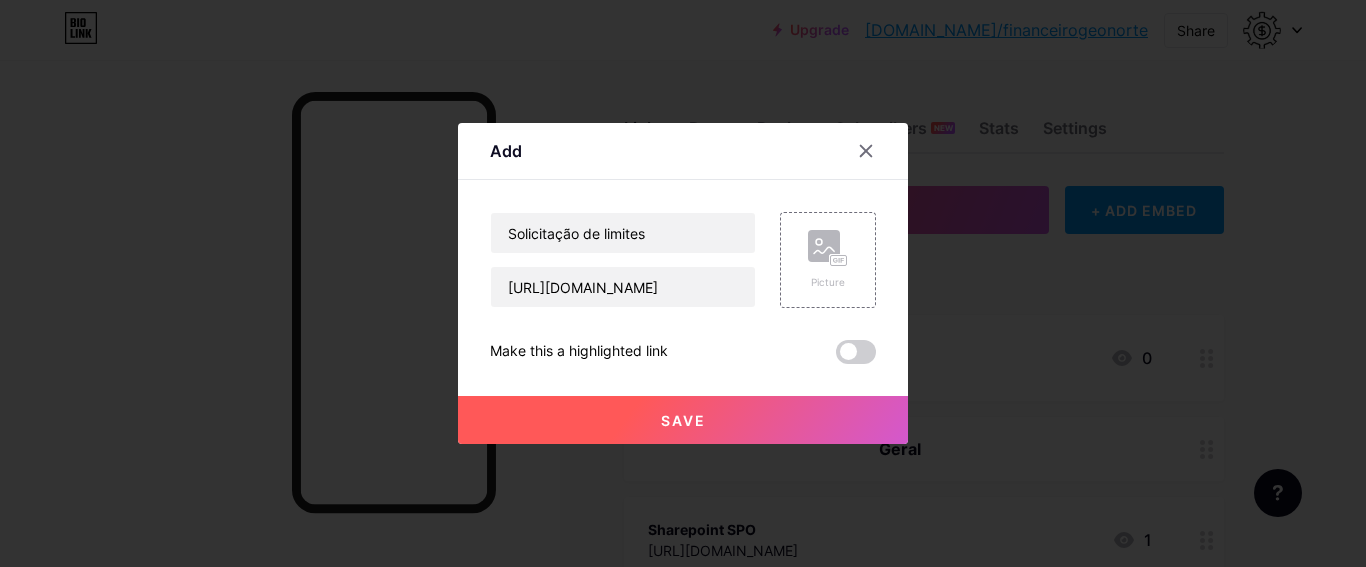 click on "Save" at bounding box center (683, 420) 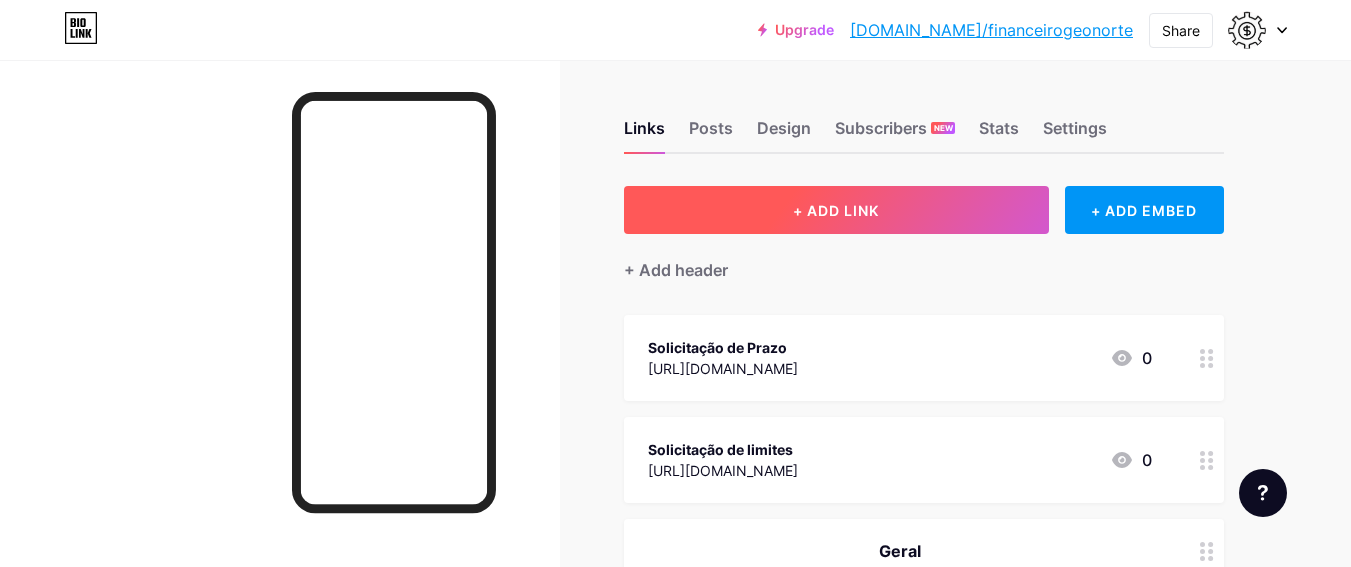 click on "+ ADD LINK" at bounding box center [836, 210] 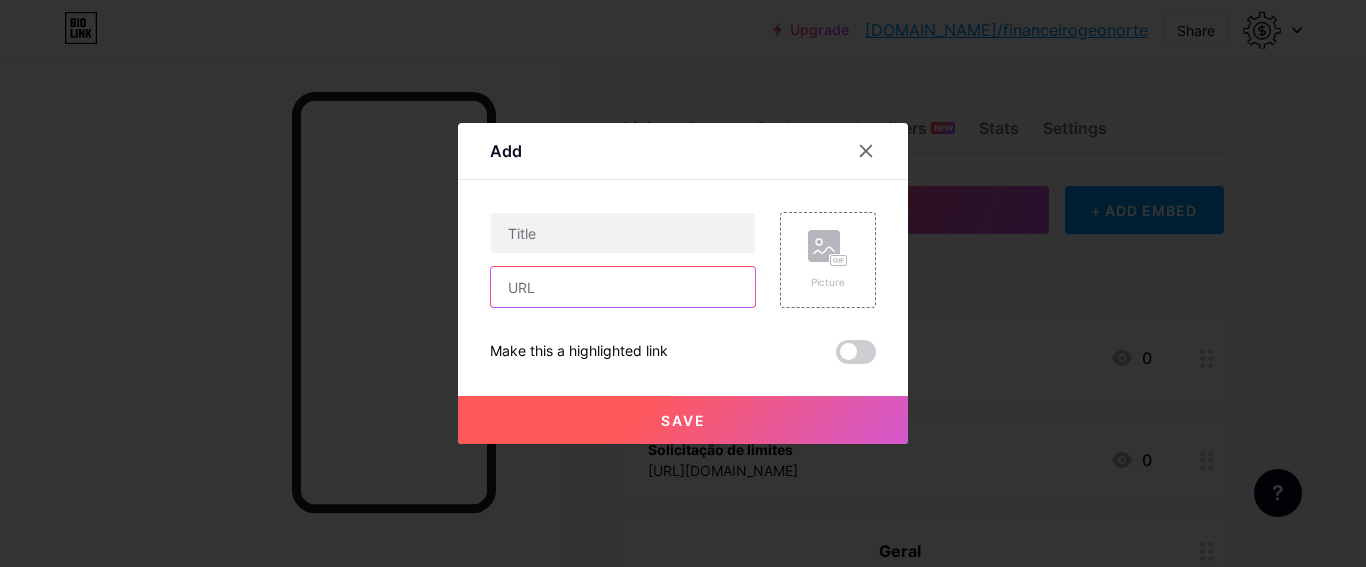 click at bounding box center [623, 287] 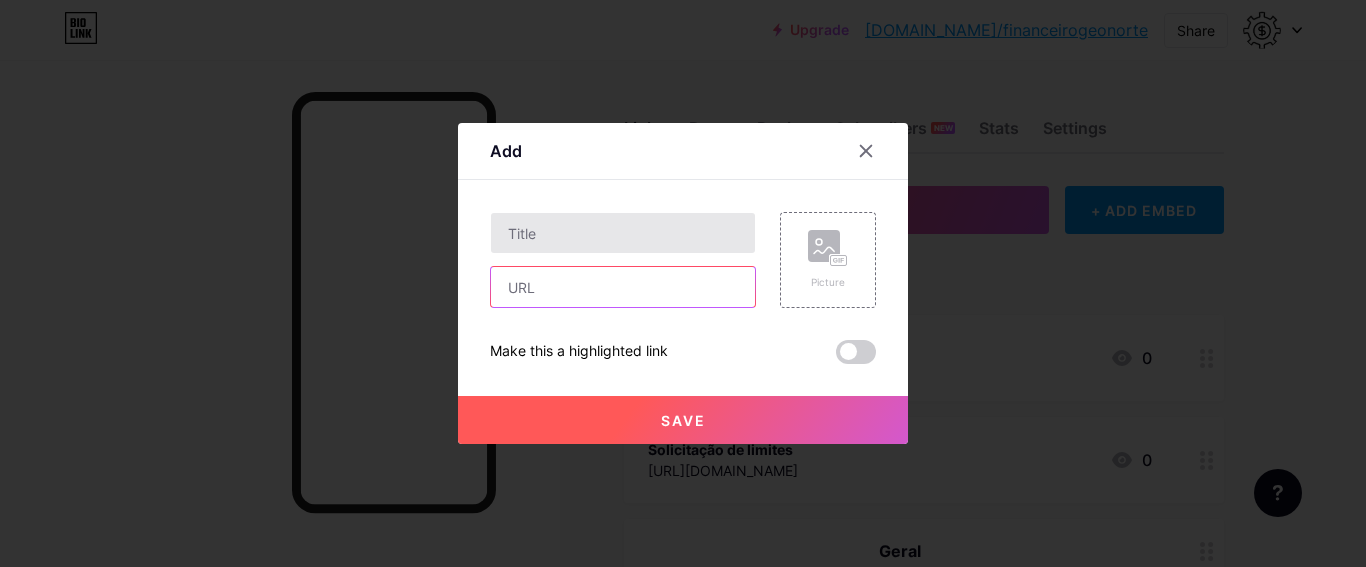 paste on "[URL][DOMAIN_NAME]" 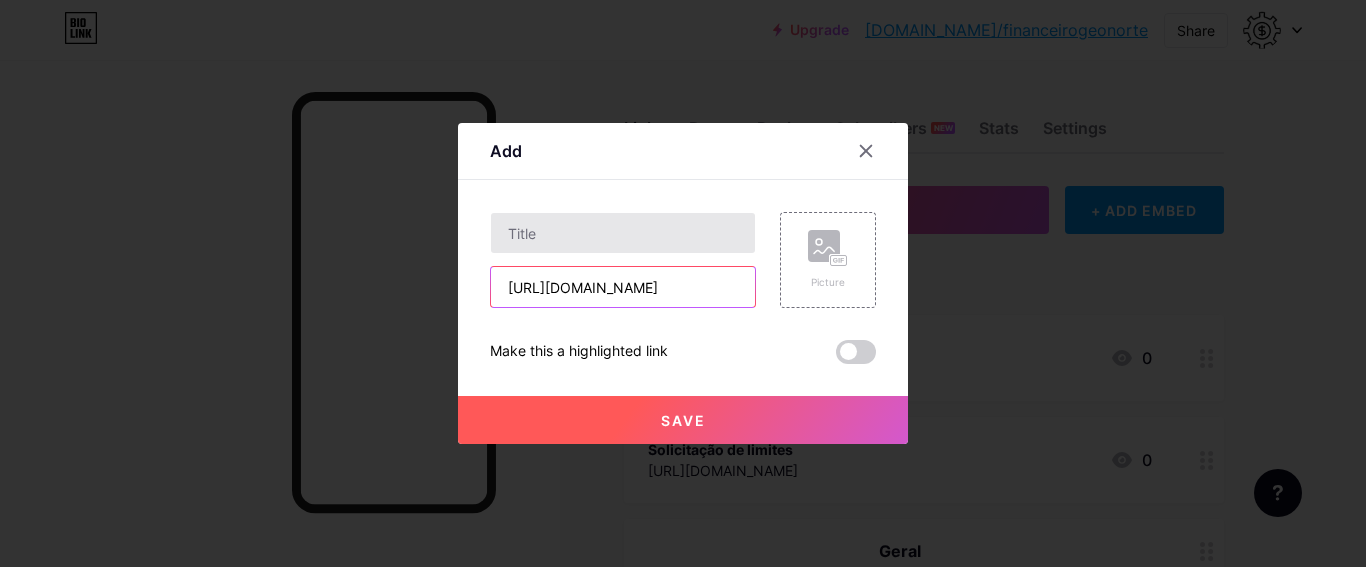 scroll, scrollTop: 0, scrollLeft: 1003, axis: horizontal 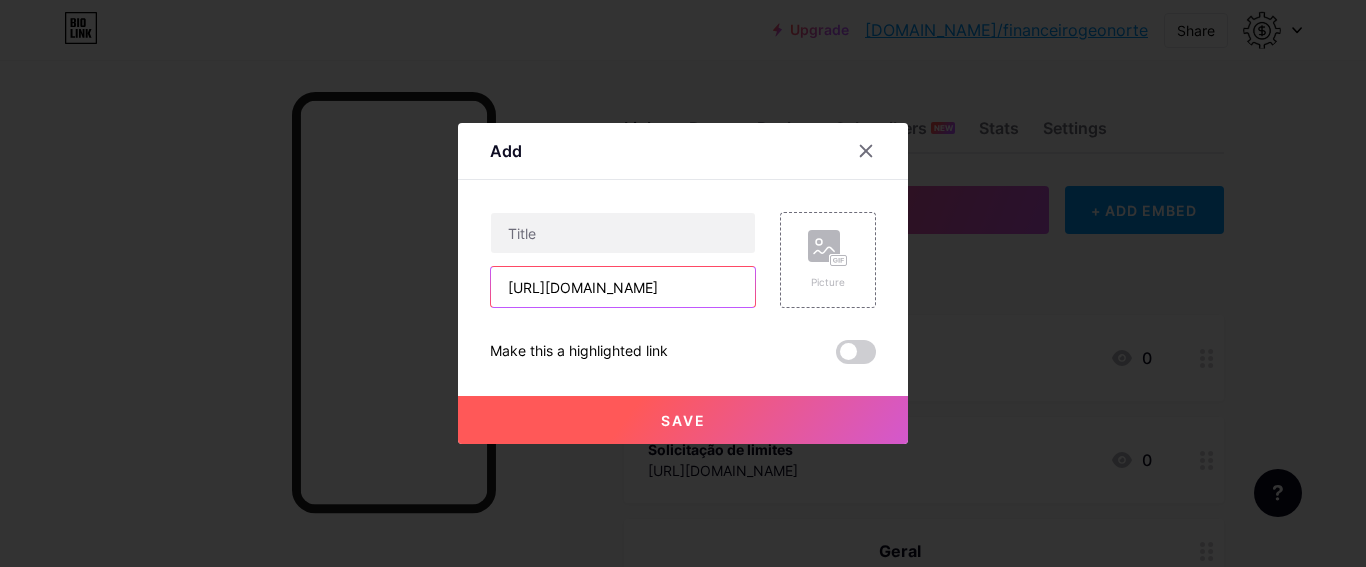 type on "[URL][DOMAIN_NAME]" 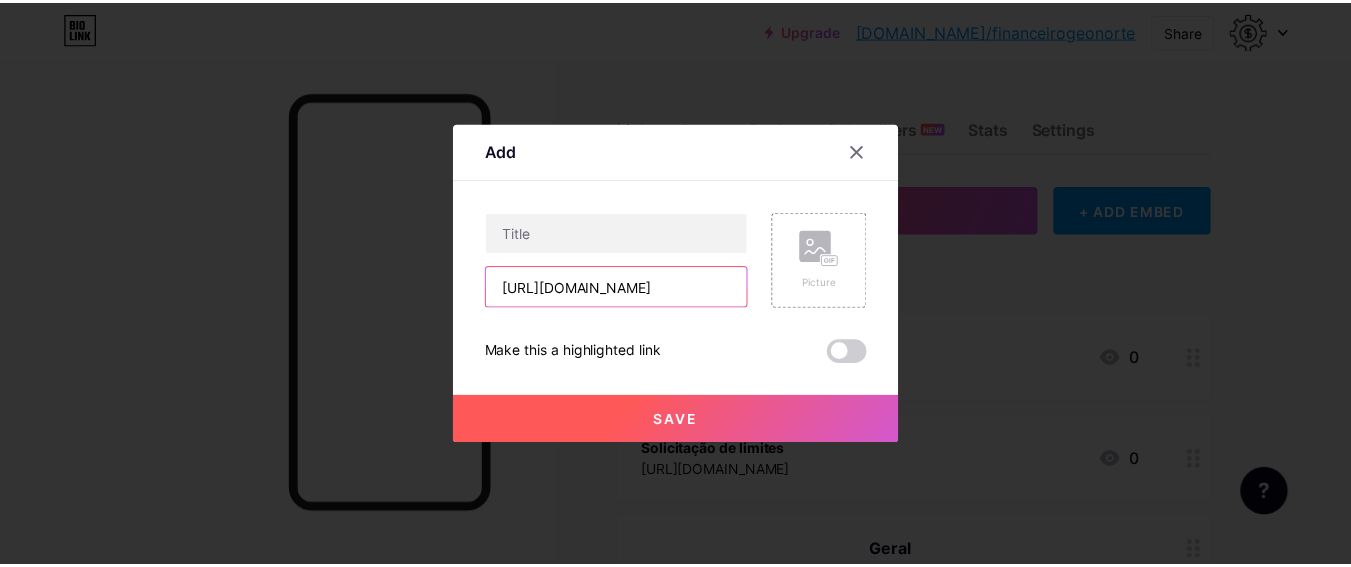 scroll, scrollTop: 0, scrollLeft: 0, axis: both 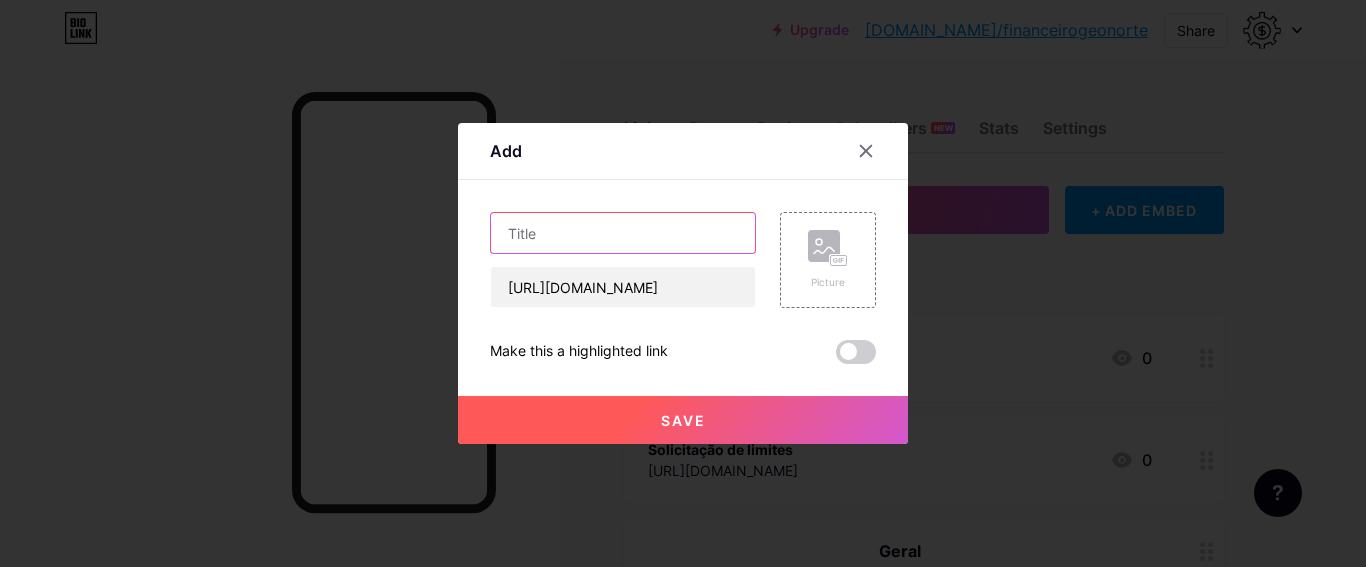 click at bounding box center (623, 233) 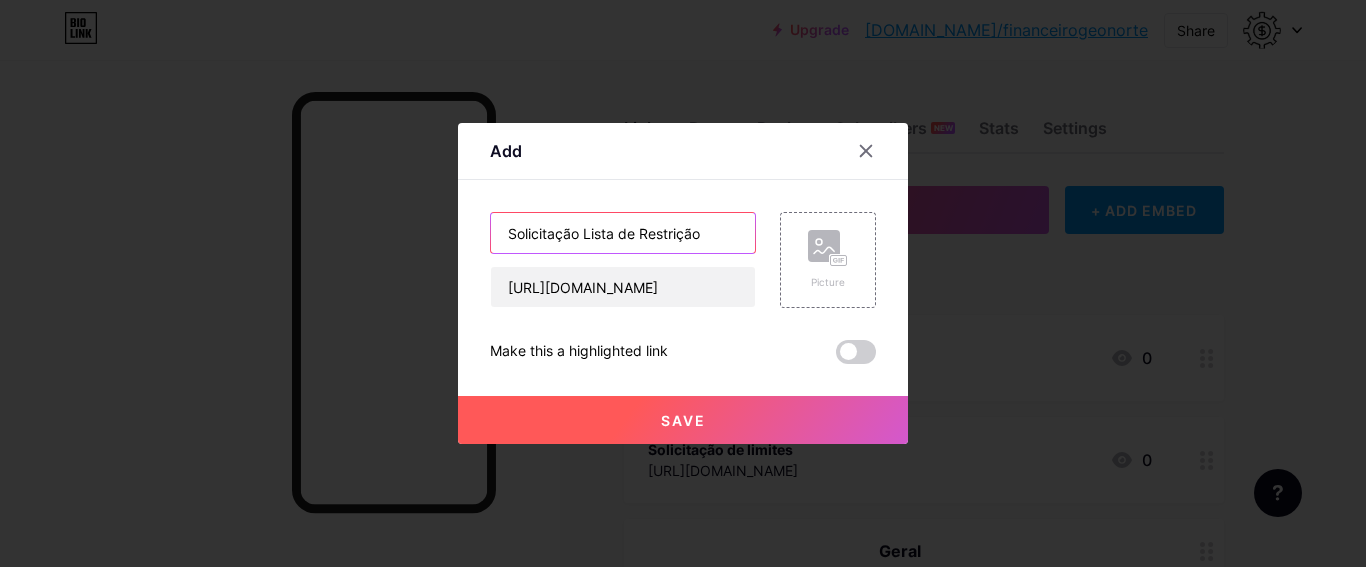 type on "Solicitação Lista de Restrição" 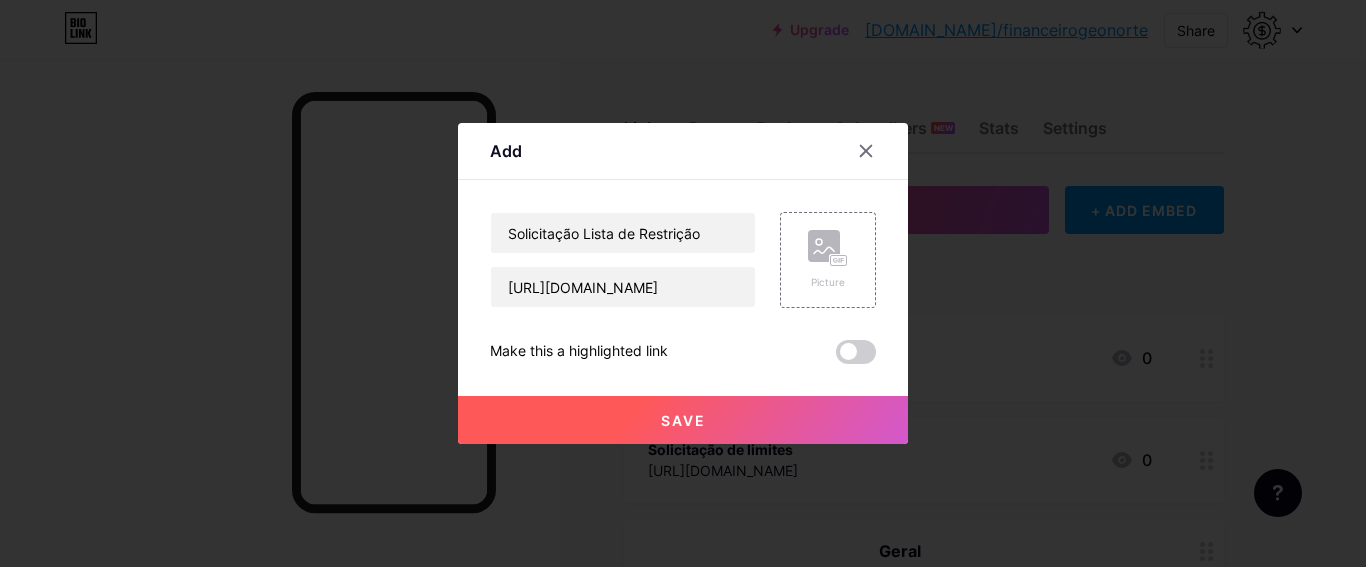 click on "Save" at bounding box center [683, 420] 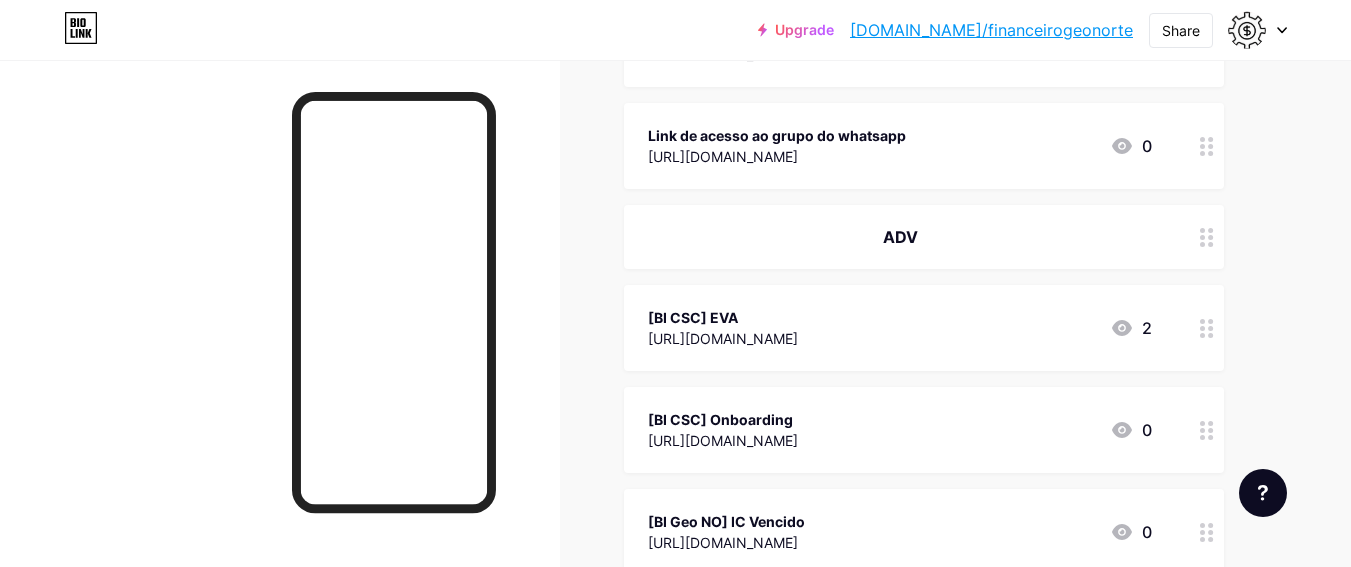 scroll, scrollTop: 0, scrollLeft: 0, axis: both 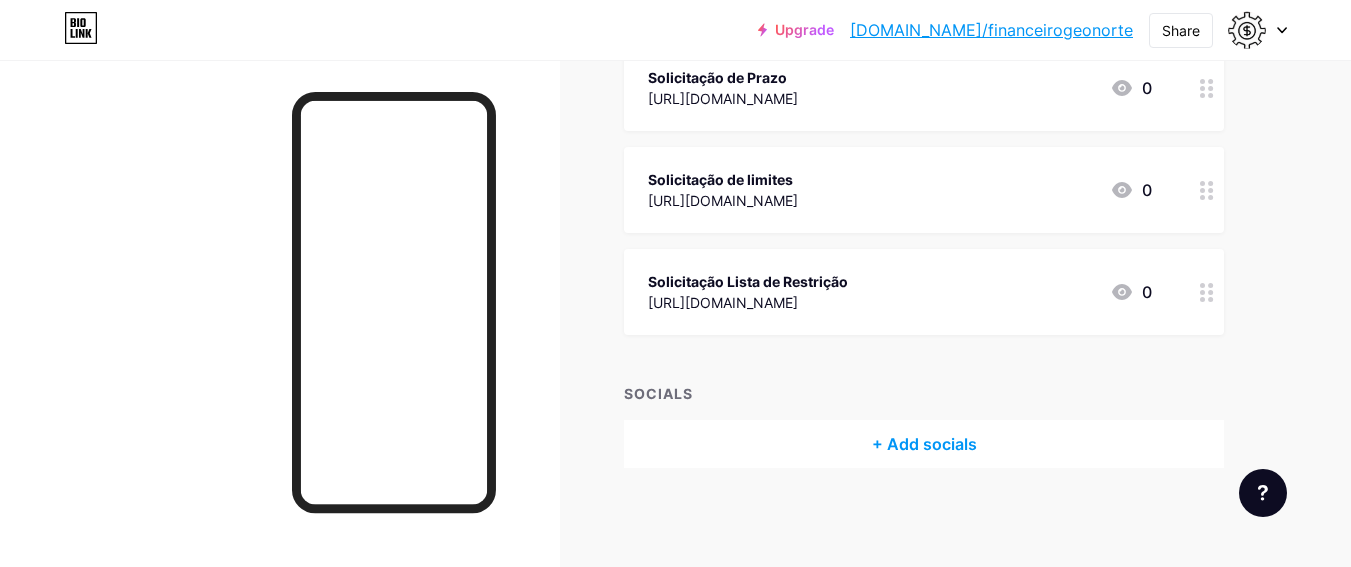 click on "Solicitação de limites" at bounding box center [723, 179] 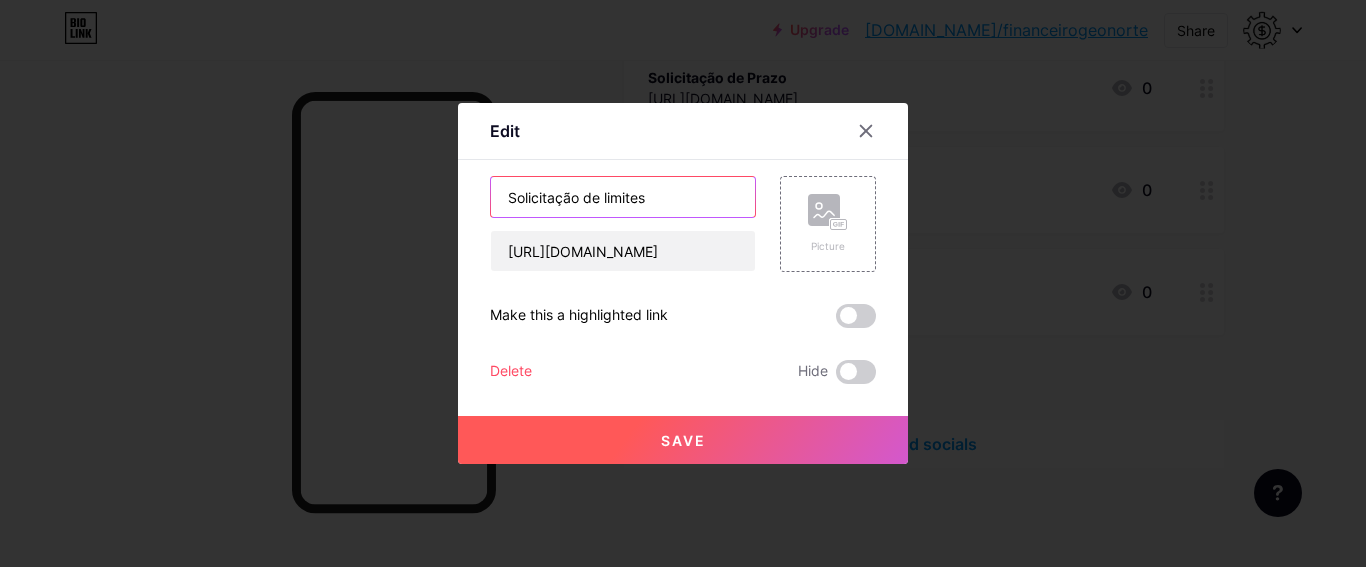 click on "Solicitação de limites" at bounding box center [623, 197] 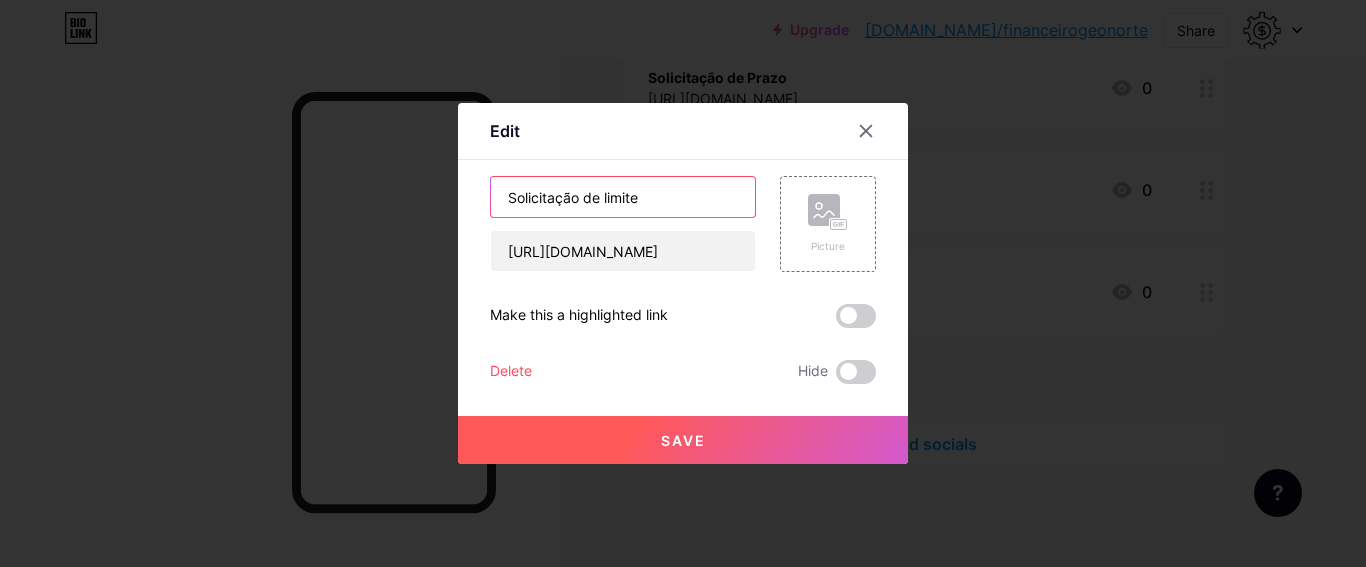 type on "Solicitação de limite" 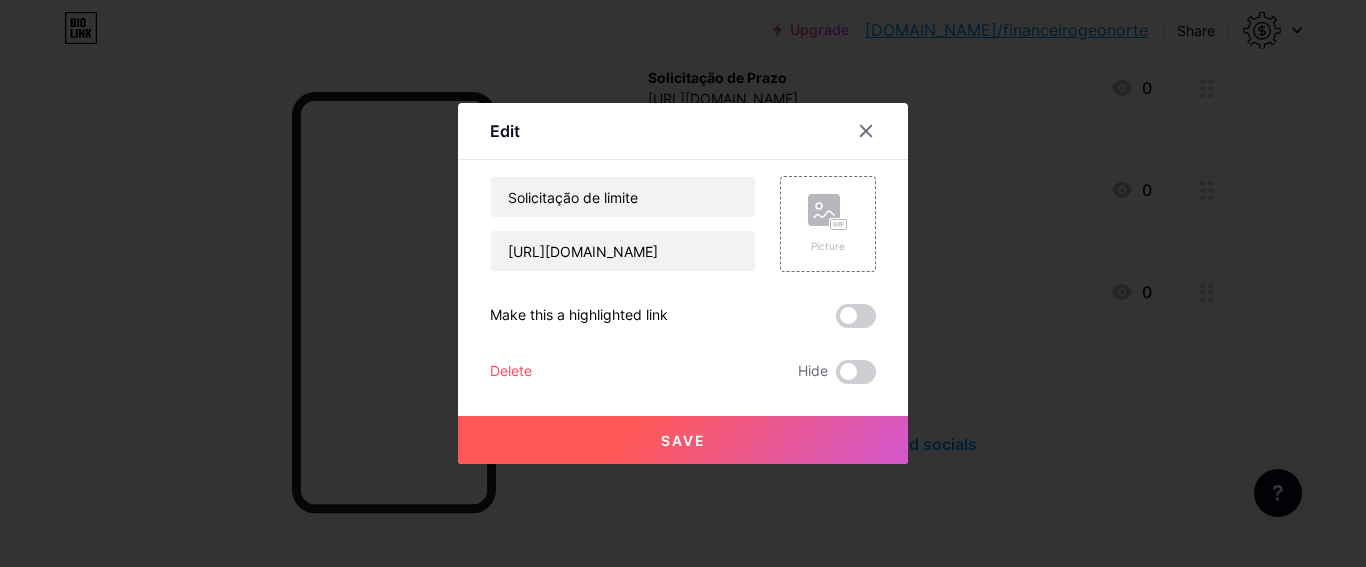 click on "Save" at bounding box center [683, 440] 